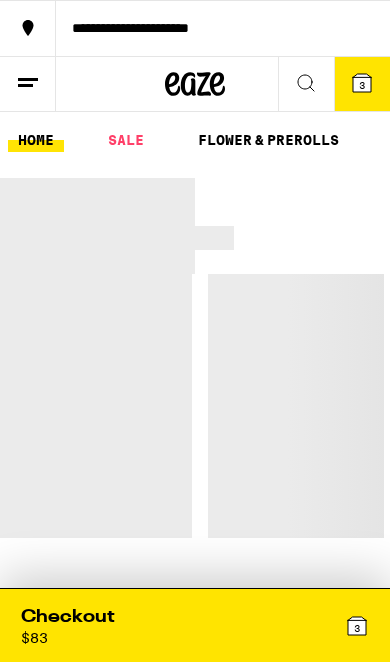 scroll, scrollTop: 0, scrollLeft: 0, axis: both 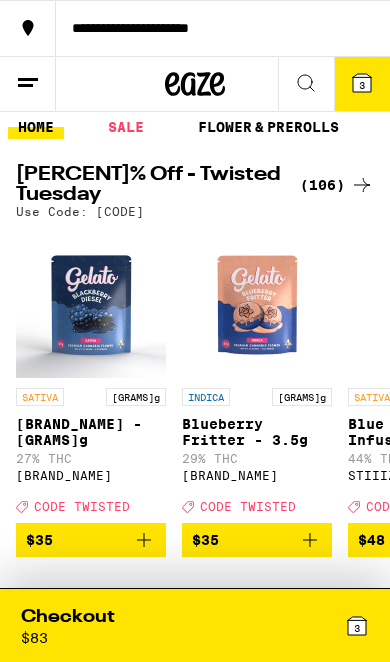 click on "3" at bounding box center [362, 85] 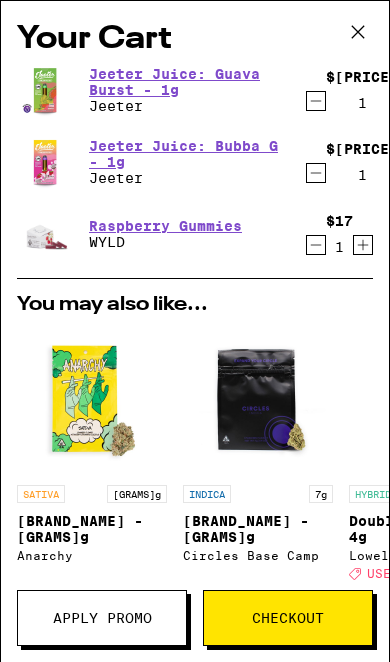 scroll, scrollTop: 0, scrollLeft: 0, axis: both 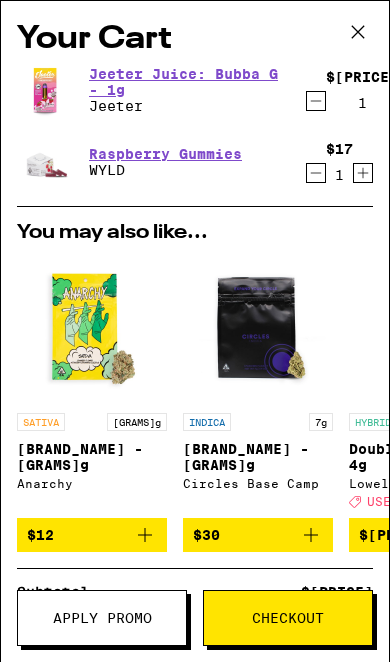 click 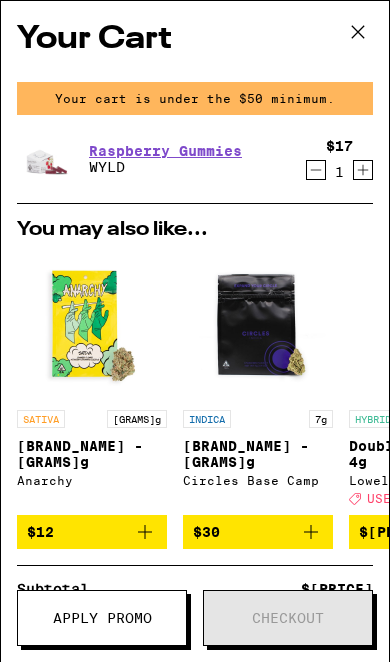 click 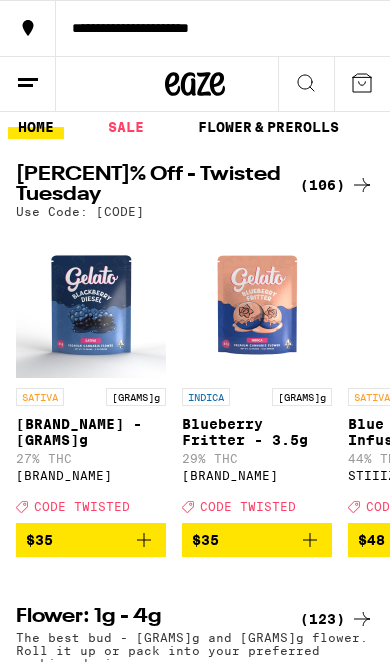 scroll, scrollTop: 0, scrollLeft: 0, axis: both 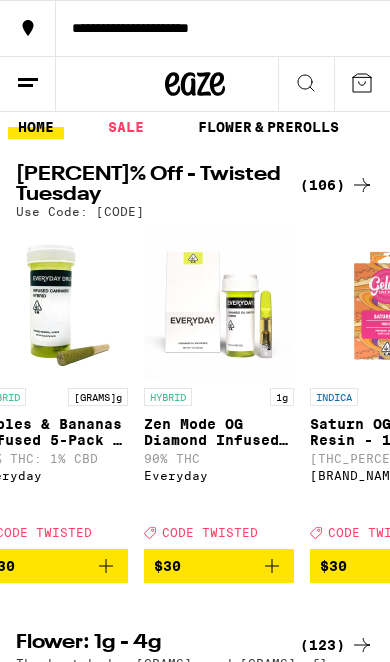 click 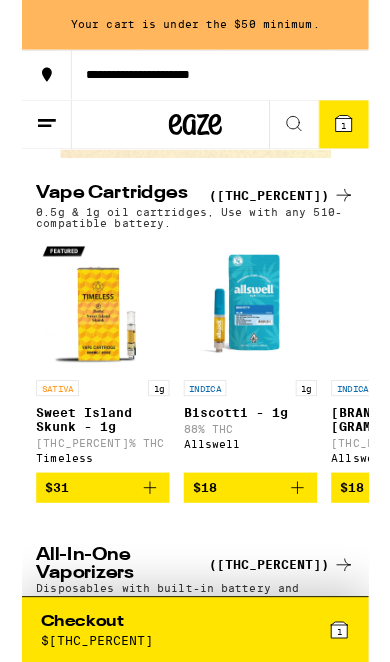 scroll, scrollTop: 1506, scrollLeft: 0, axis: vertical 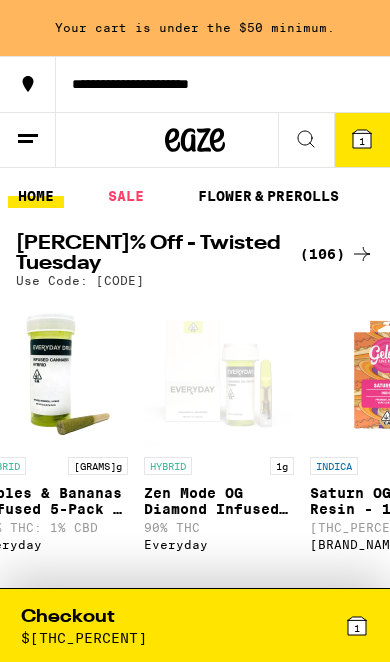 click on "1" at bounding box center [362, 140] 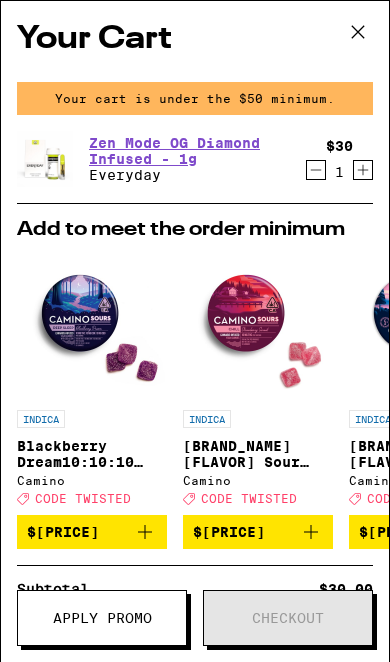 scroll, scrollTop: 0, scrollLeft: 0, axis: both 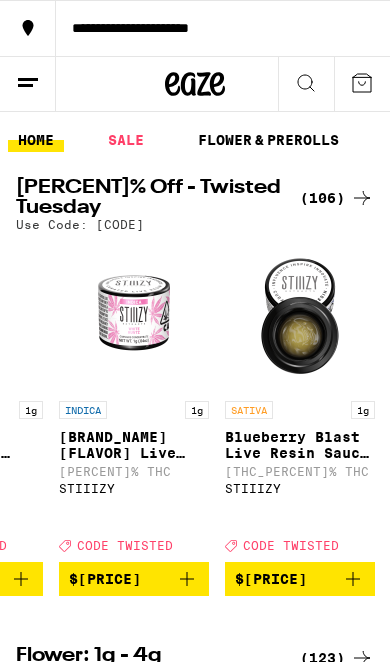 click 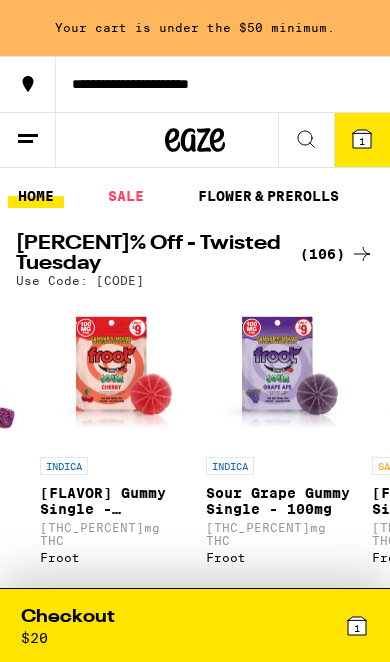 scroll, scrollTop: 0, scrollLeft: 1965, axis: horizontal 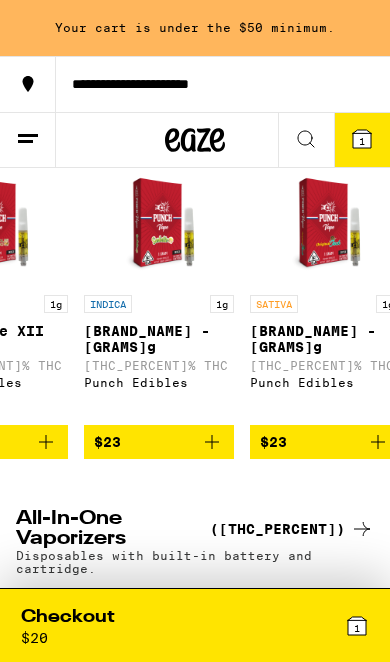 click on "$23" at bounding box center (325, 442) 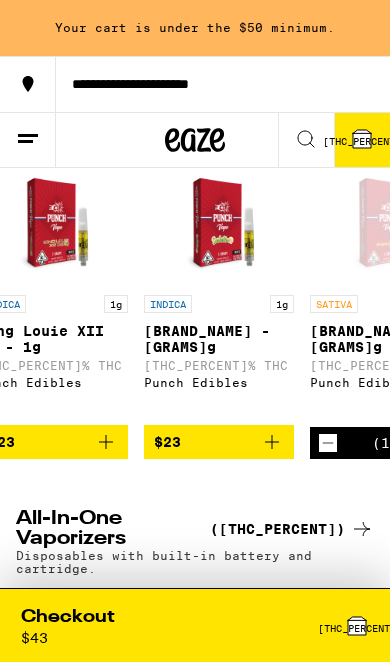 scroll, scrollTop: 0, scrollLeft: 4008, axis: horizontal 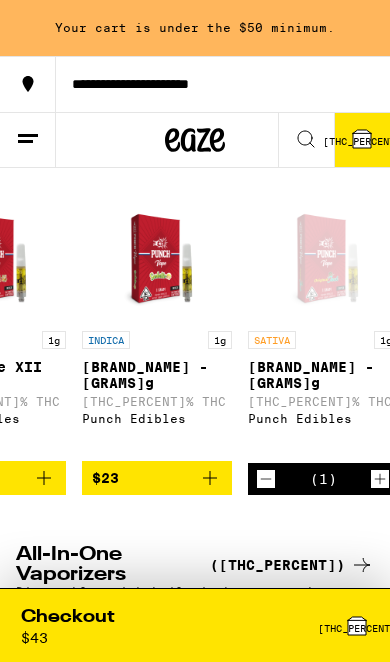 click 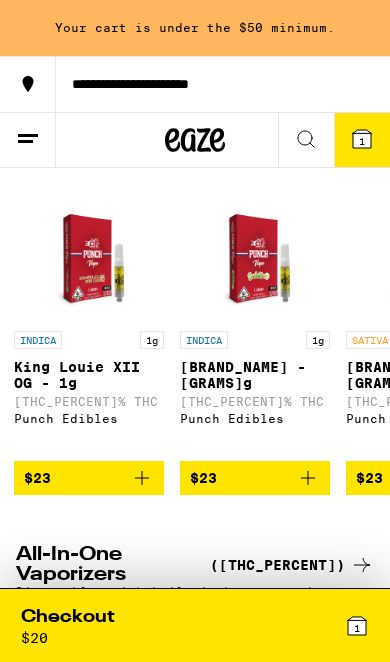 scroll, scrollTop: 0, scrollLeft: 3988, axis: horizontal 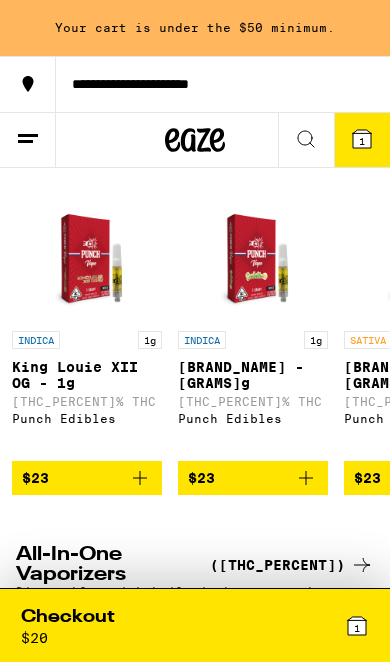 click 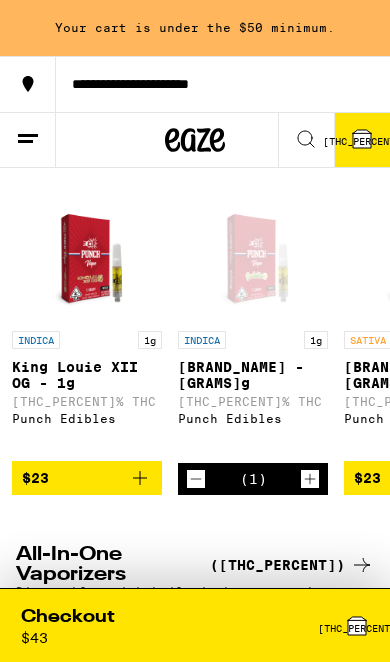 click on "**********" at bounding box center (195, 84) 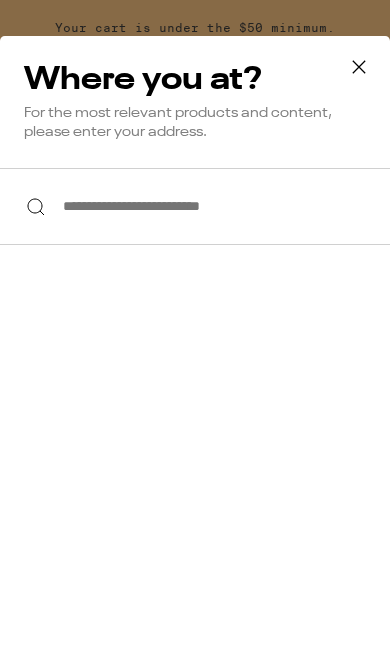 click at bounding box center [359, 68] 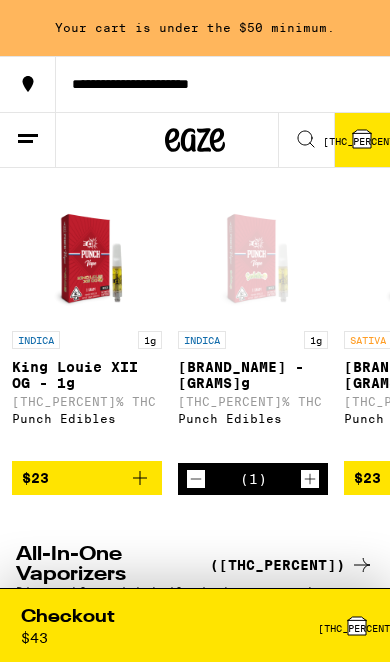 click 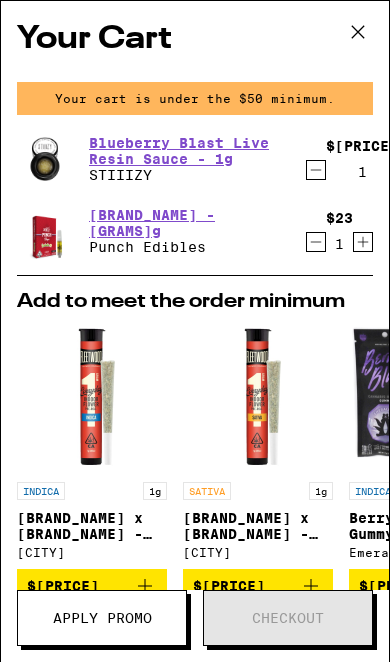 scroll, scrollTop: 0, scrollLeft: 0, axis: both 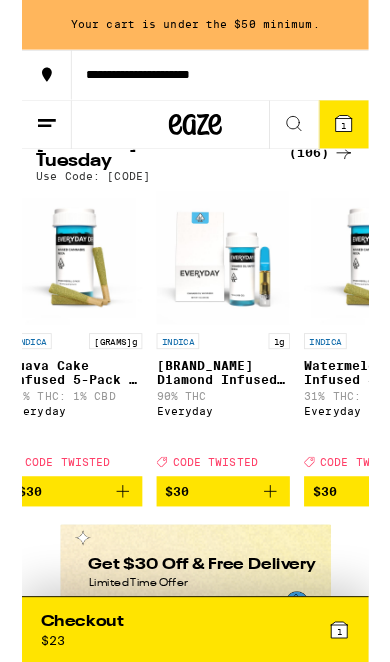 click 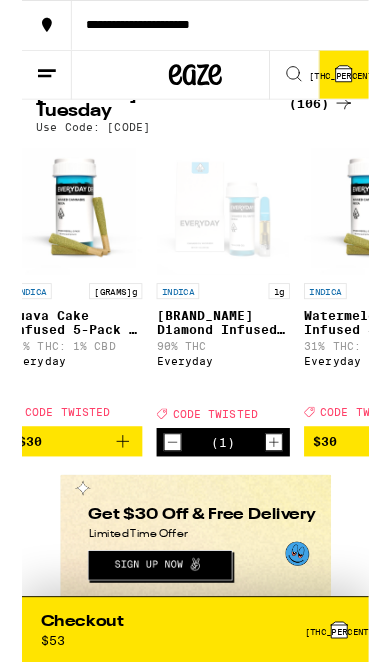 click on "[THC_PERCENT]" at bounding box center (282, 708) 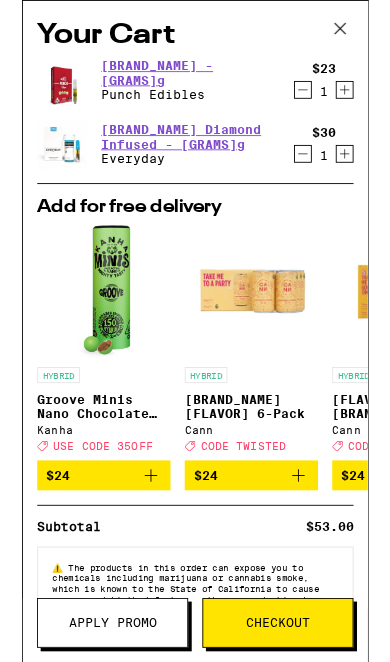 scroll, scrollTop: 0, scrollLeft: 0, axis: both 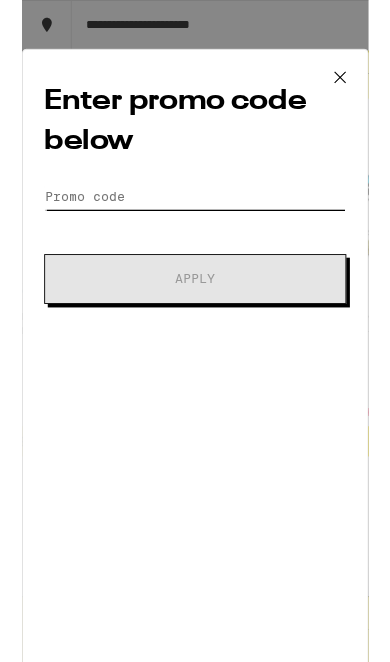 click on "Promo Code" at bounding box center [195, 221] 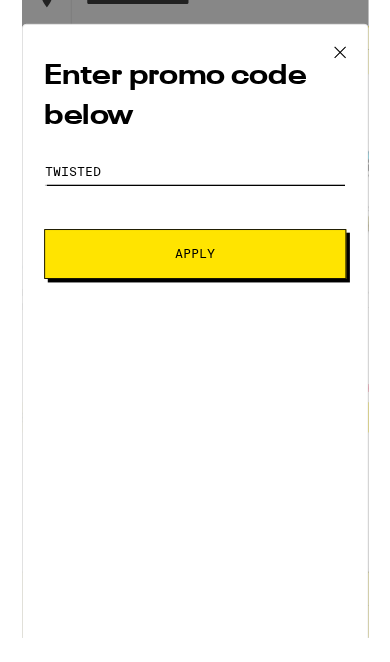 type on "Twisted" 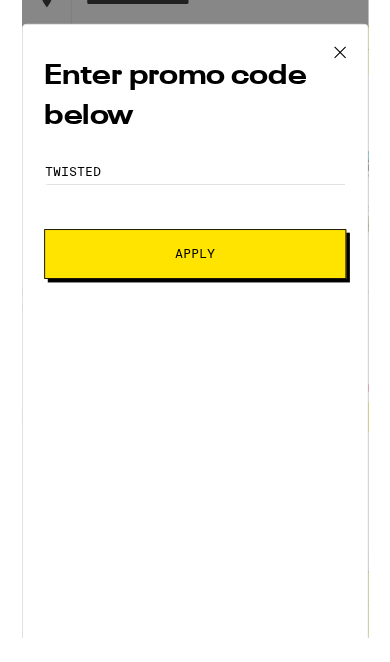 scroll, scrollTop: 110, scrollLeft: 0, axis: vertical 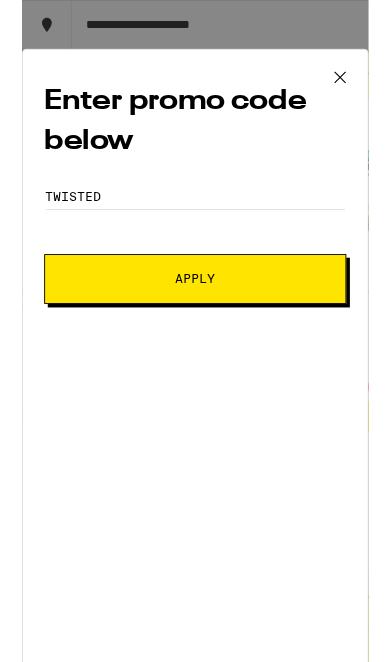 click on "Apply" at bounding box center (195, 314) 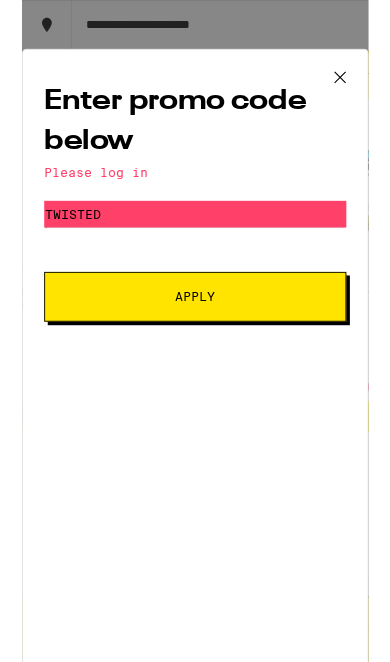 click on "Apply" at bounding box center (195, 334) 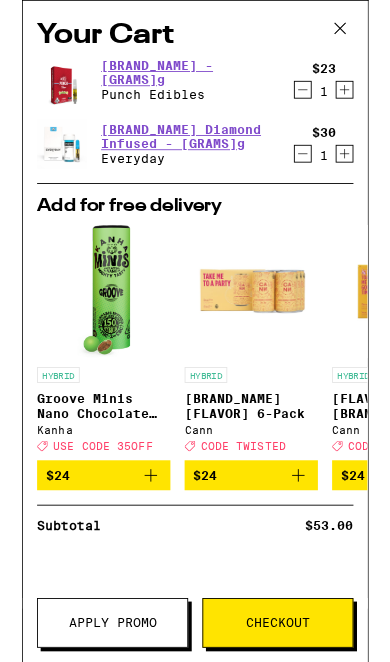 scroll, scrollTop: 82, scrollLeft: 0, axis: vertical 